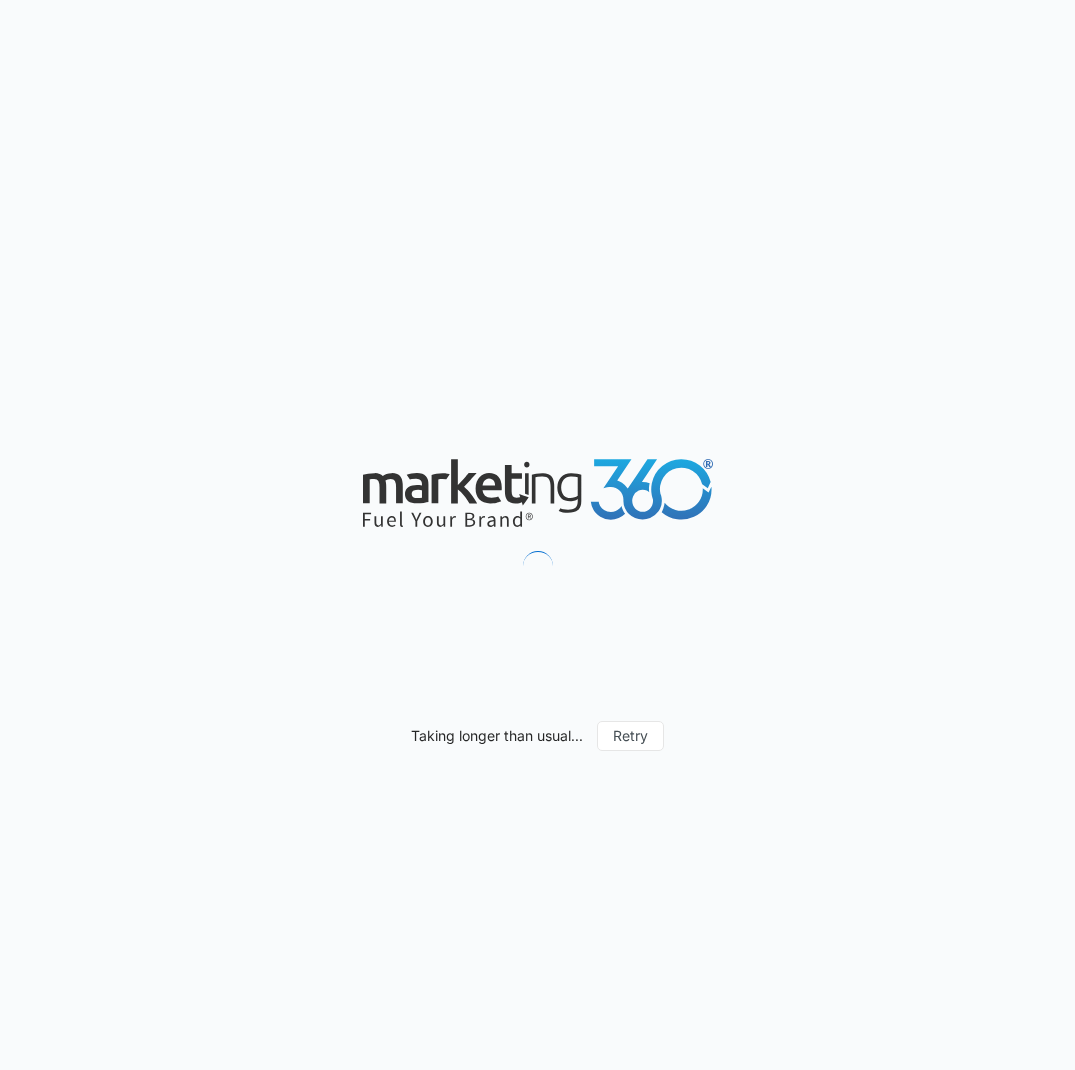 scroll, scrollTop: 0, scrollLeft: 0, axis: both 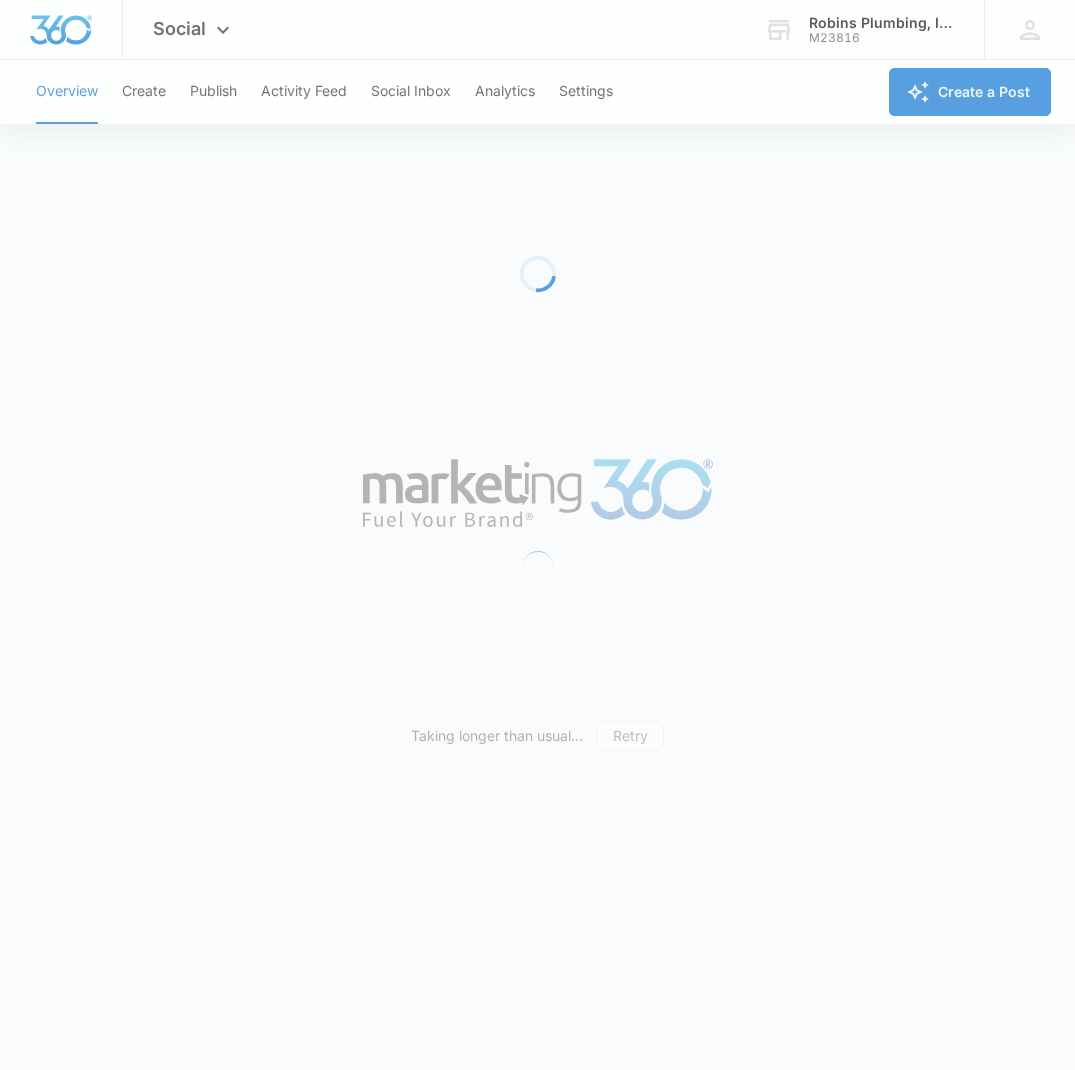 click on "Loading" at bounding box center [537, 274] 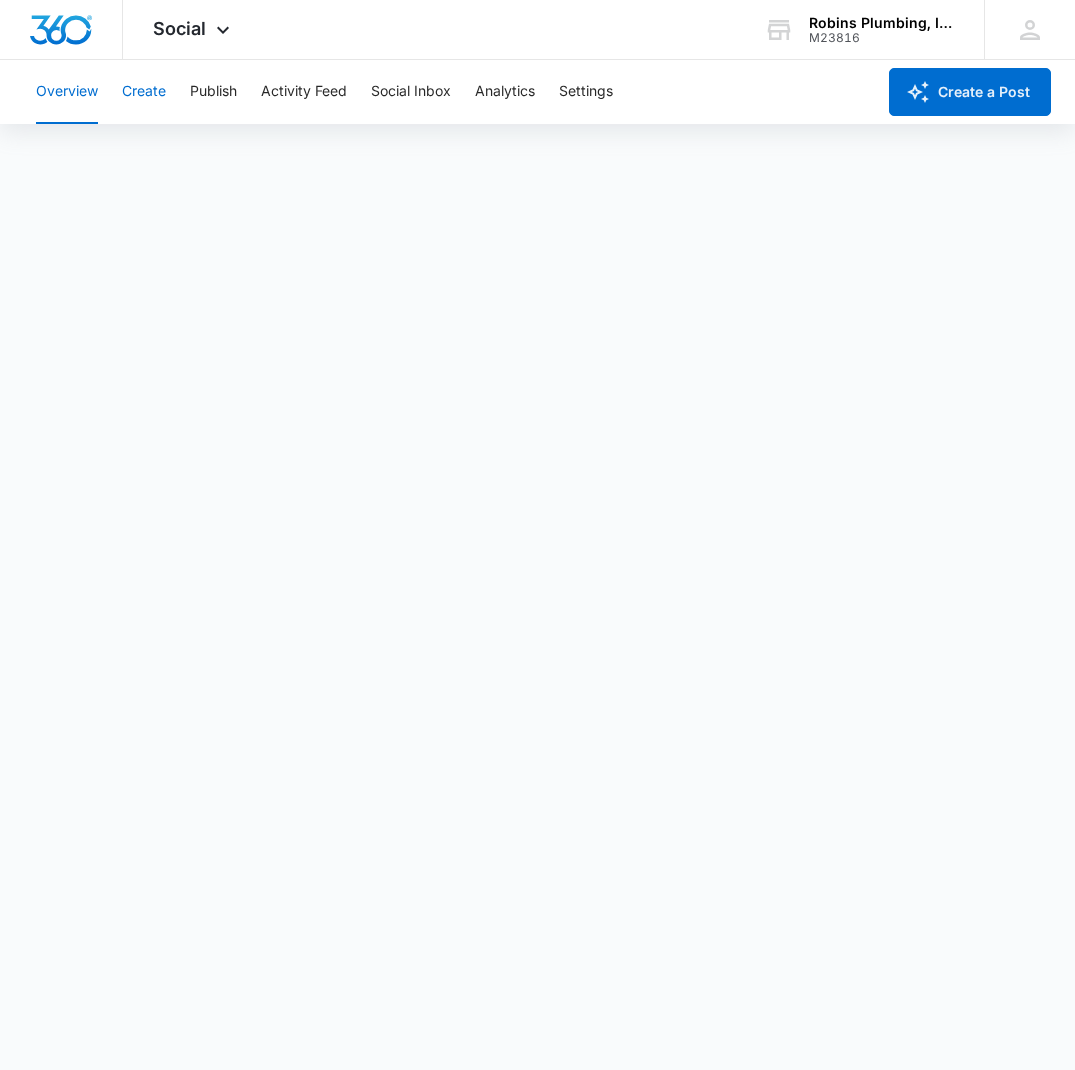 click on "Create" at bounding box center (144, 92) 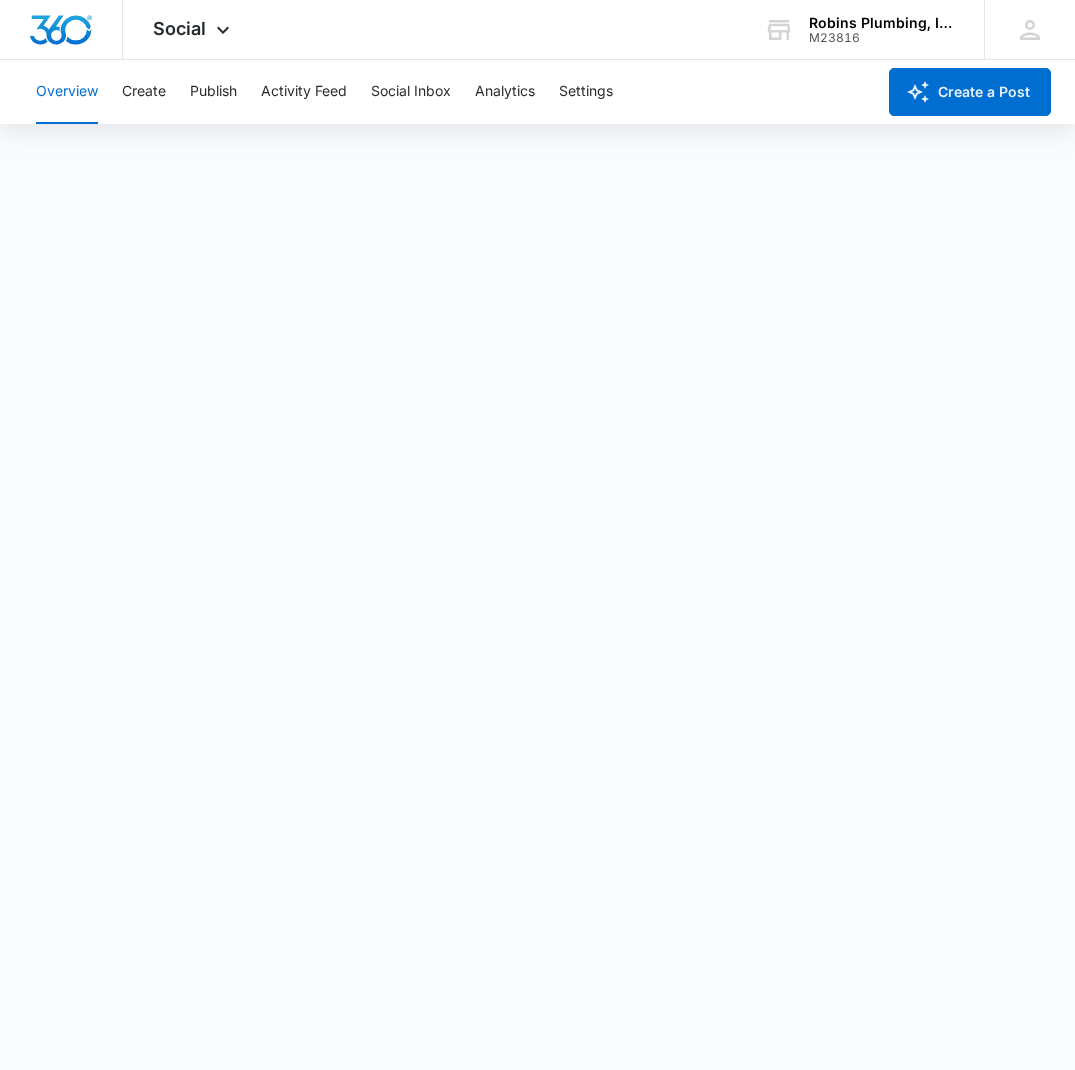 click on "Overview Create Publish Activity Feed Social Inbox Analytics Settings" at bounding box center (449, 92) 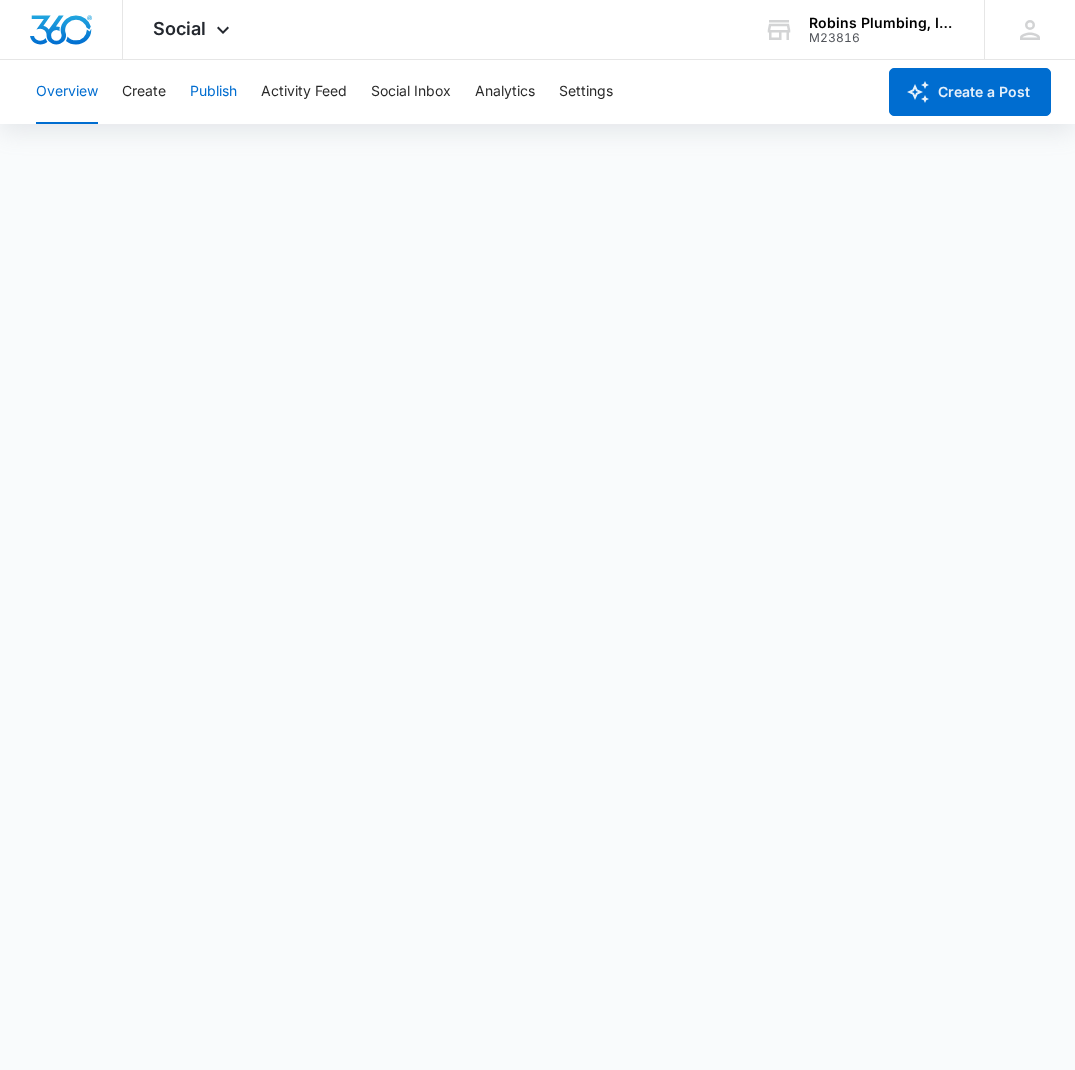 click on "Publish" at bounding box center (213, 92) 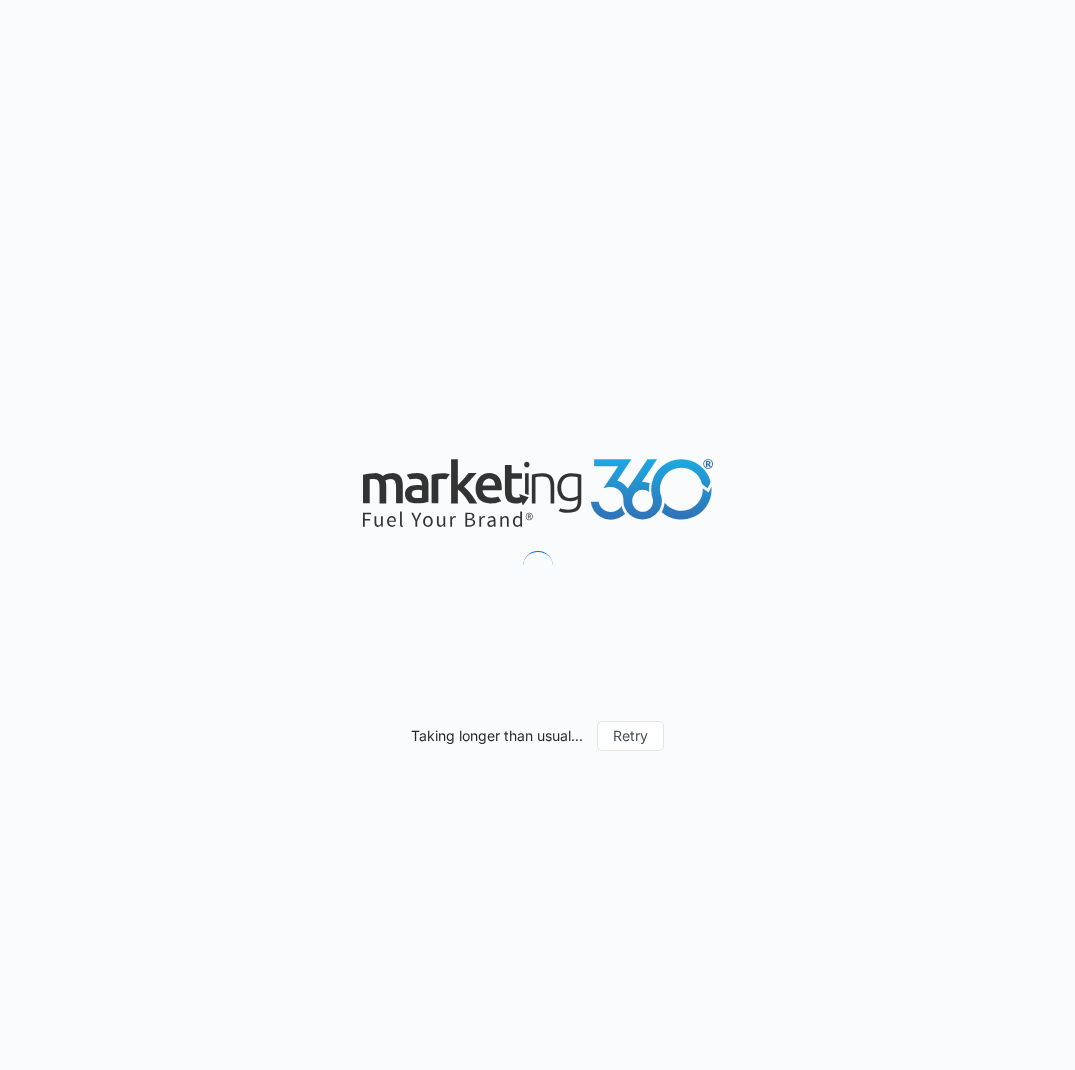 scroll, scrollTop: 0, scrollLeft: 0, axis: both 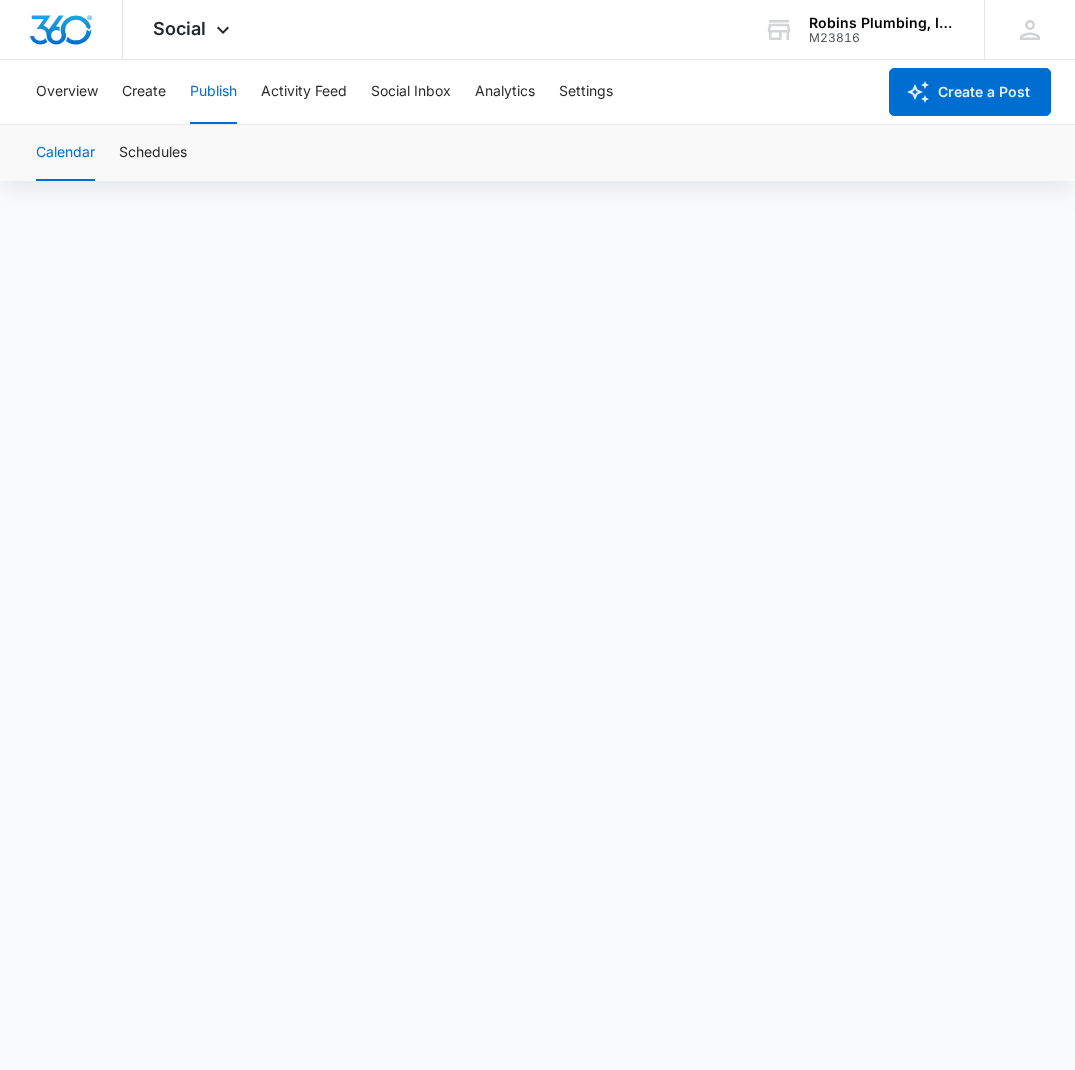 click on "Calendar Schedules" at bounding box center (537, 153) 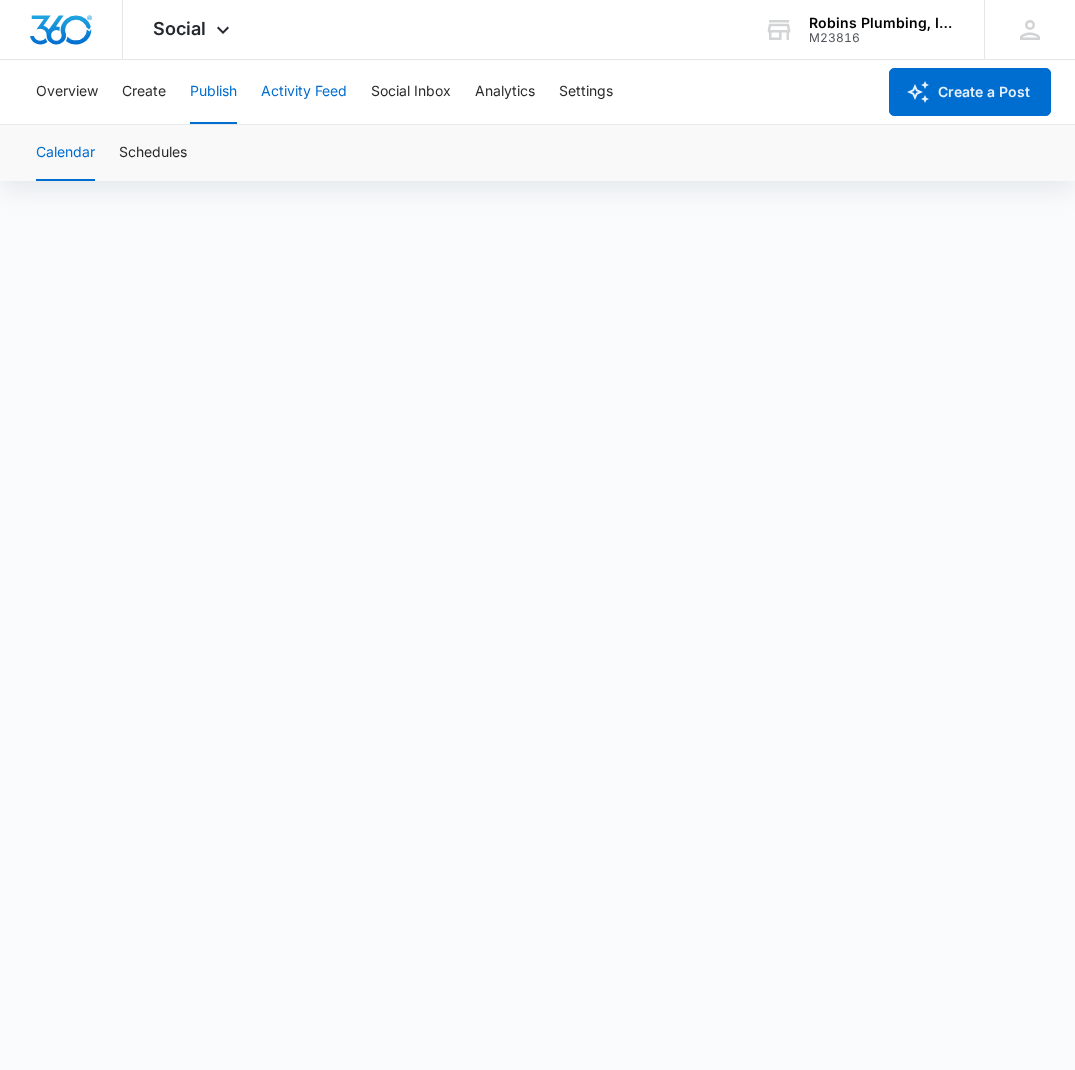 click on "Activity Feed" at bounding box center [304, 92] 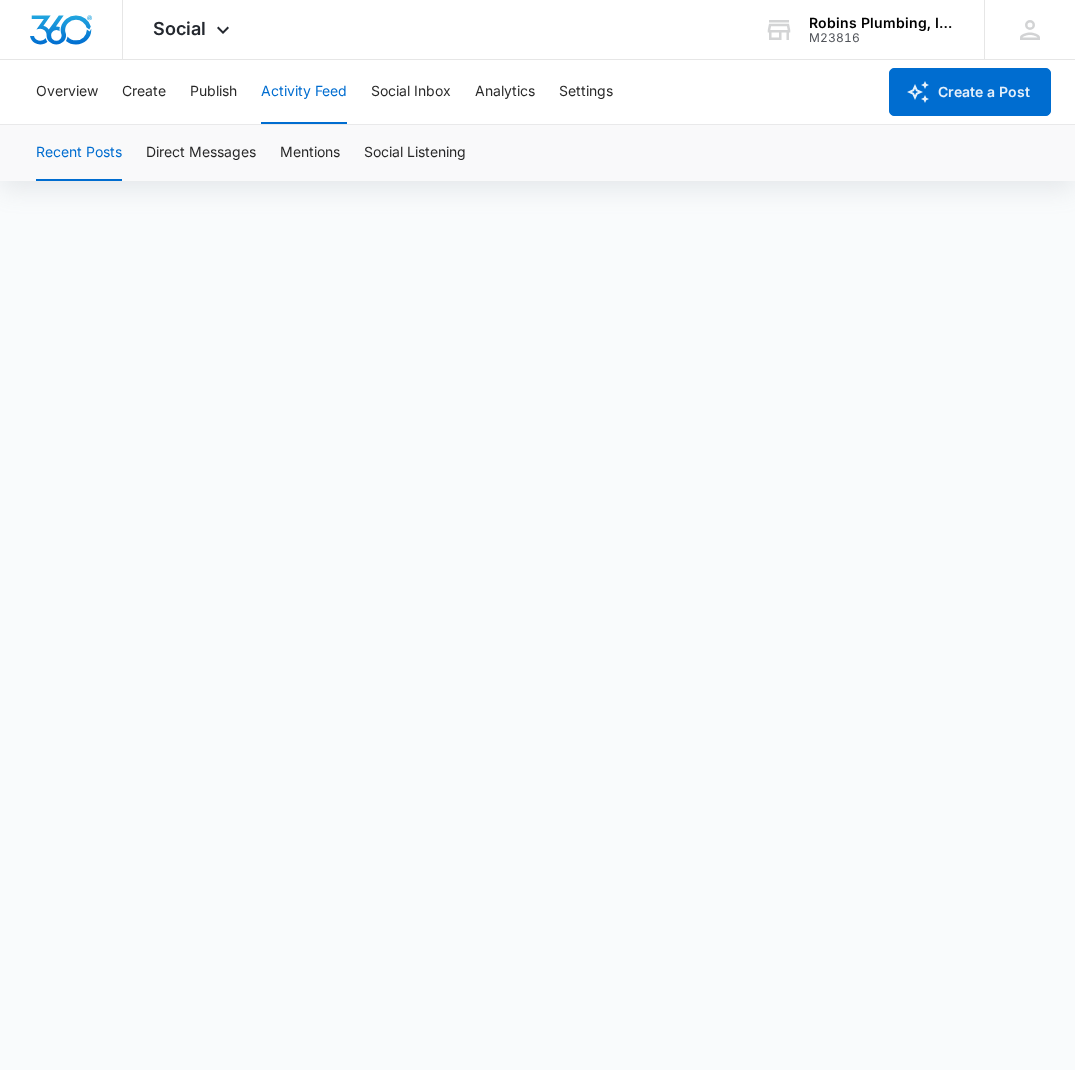 scroll, scrollTop: 0, scrollLeft: 0, axis: both 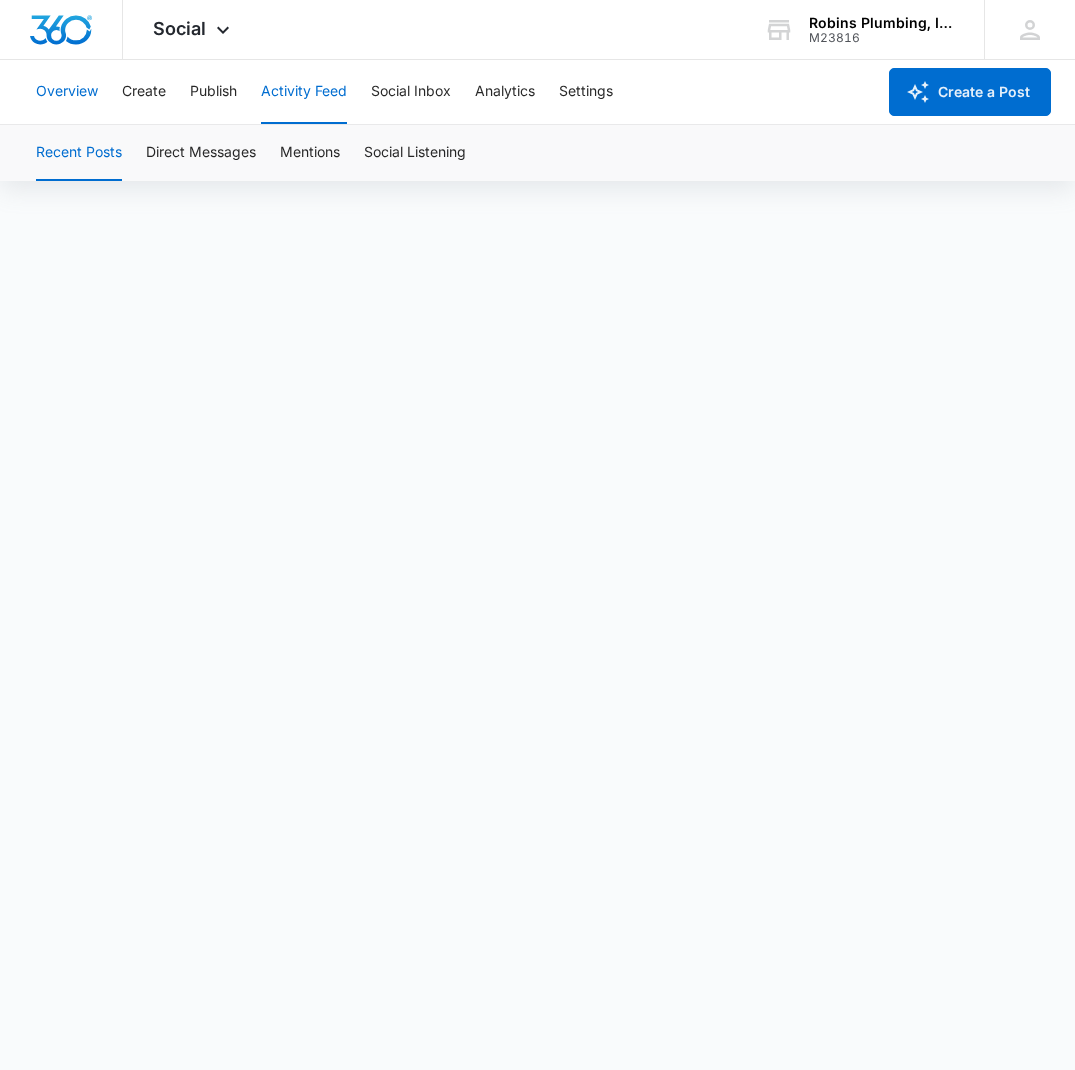 click on "Overview" at bounding box center [67, 92] 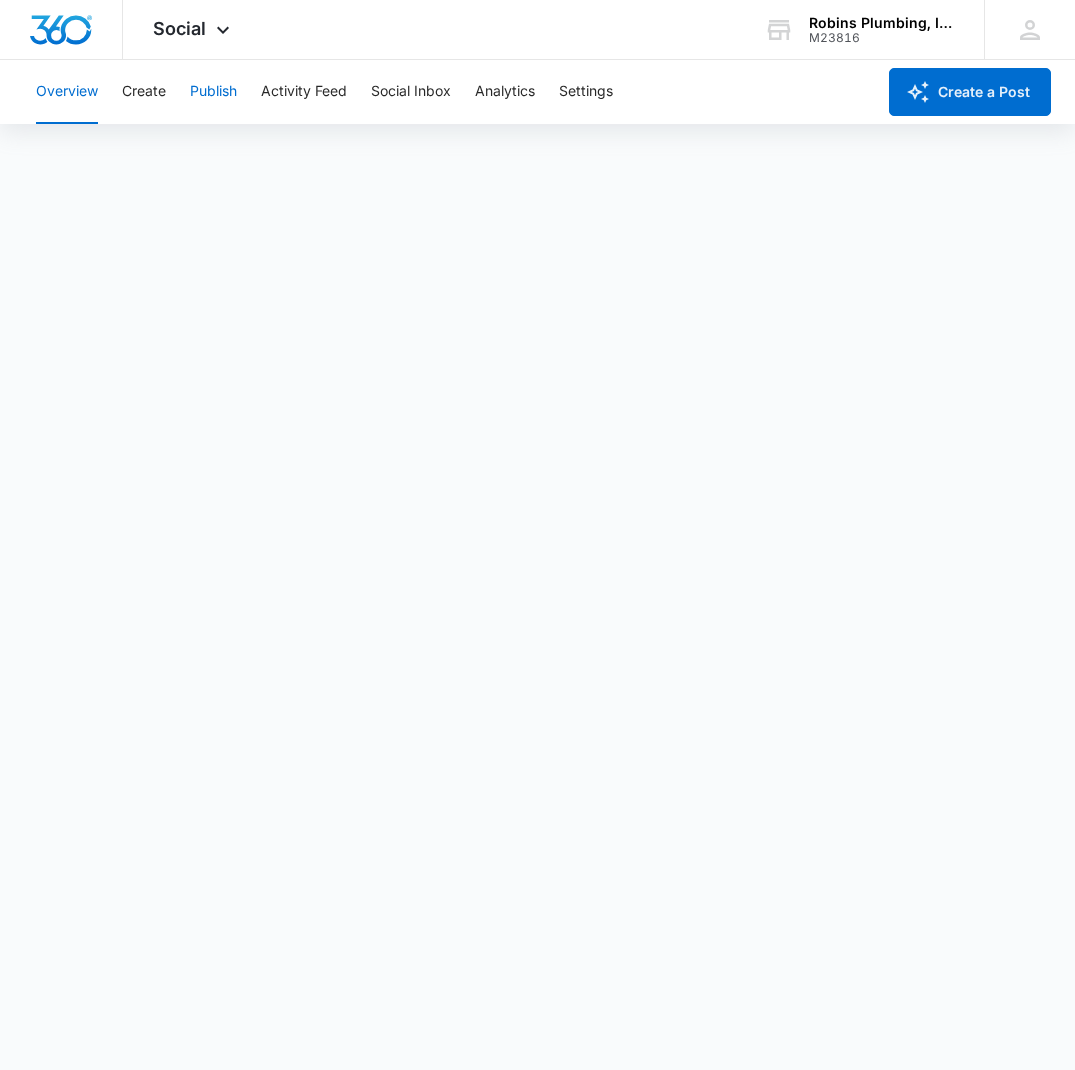 click on "Publish" at bounding box center [213, 92] 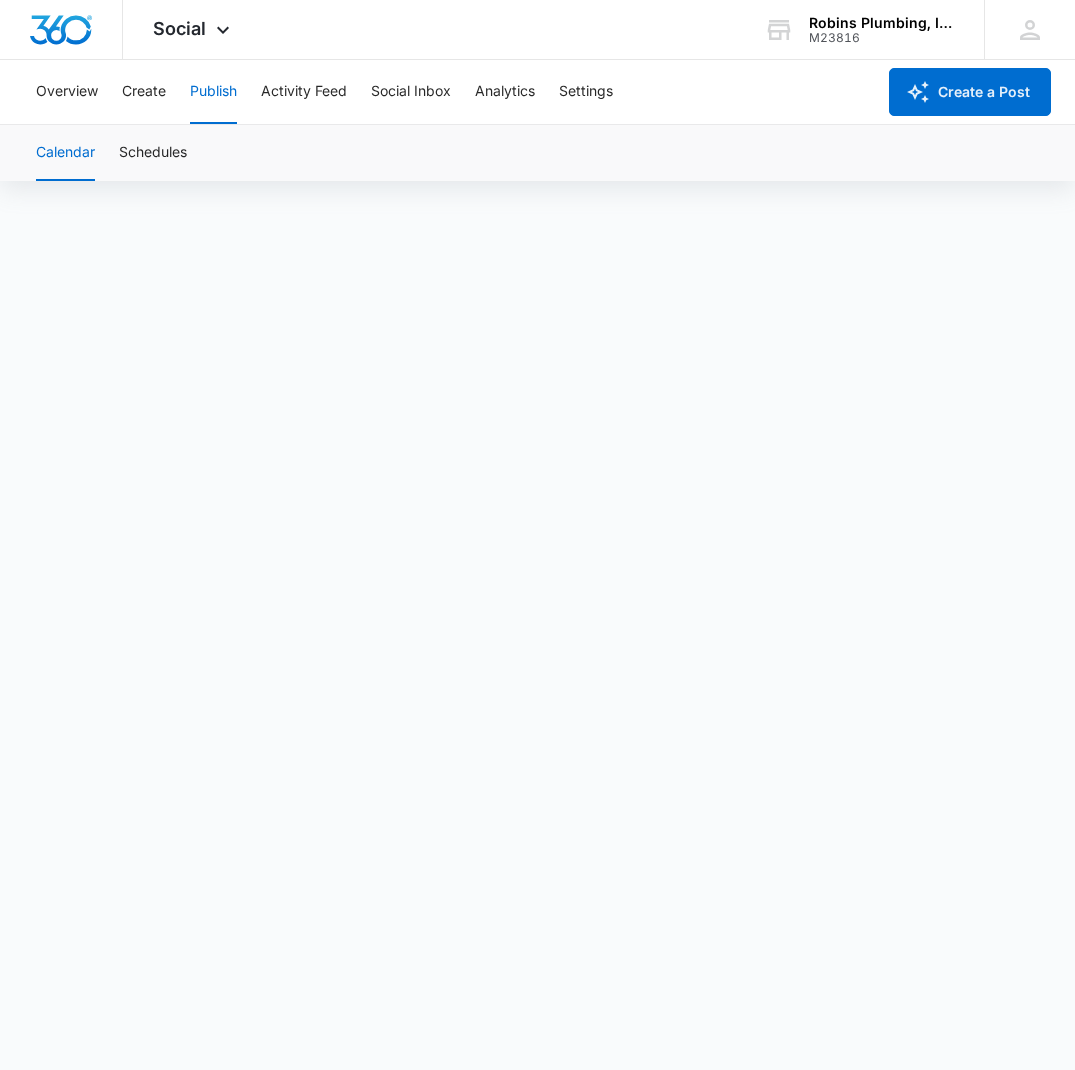 scroll, scrollTop: 5, scrollLeft: 0, axis: vertical 